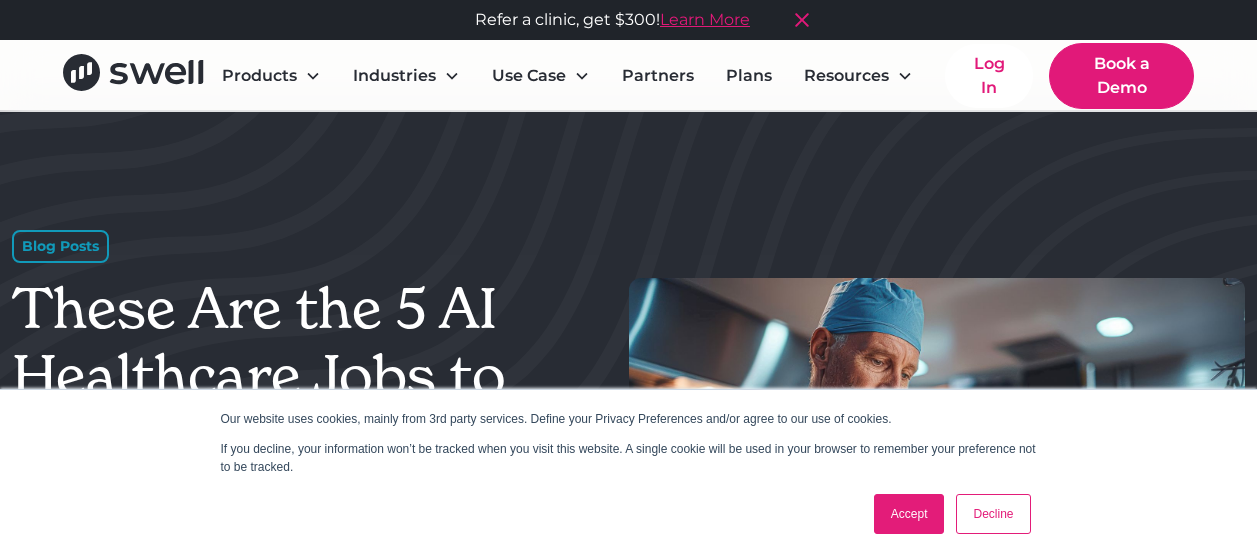 scroll, scrollTop: 0, scrollLeft: 0, axis: both 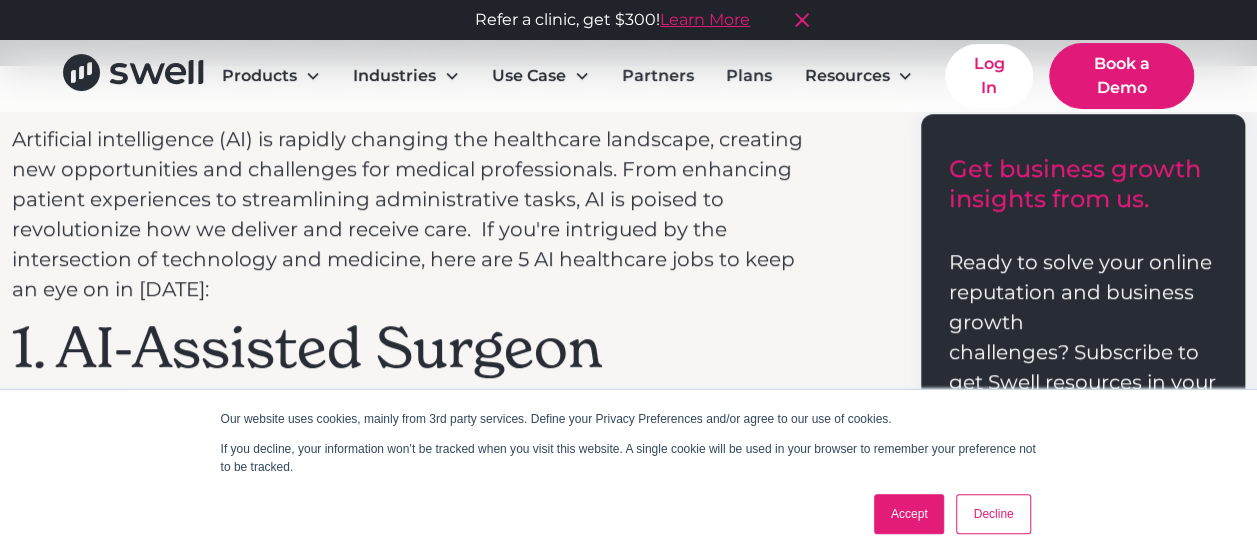 click on "Accept" at bounding box center (909, 514) 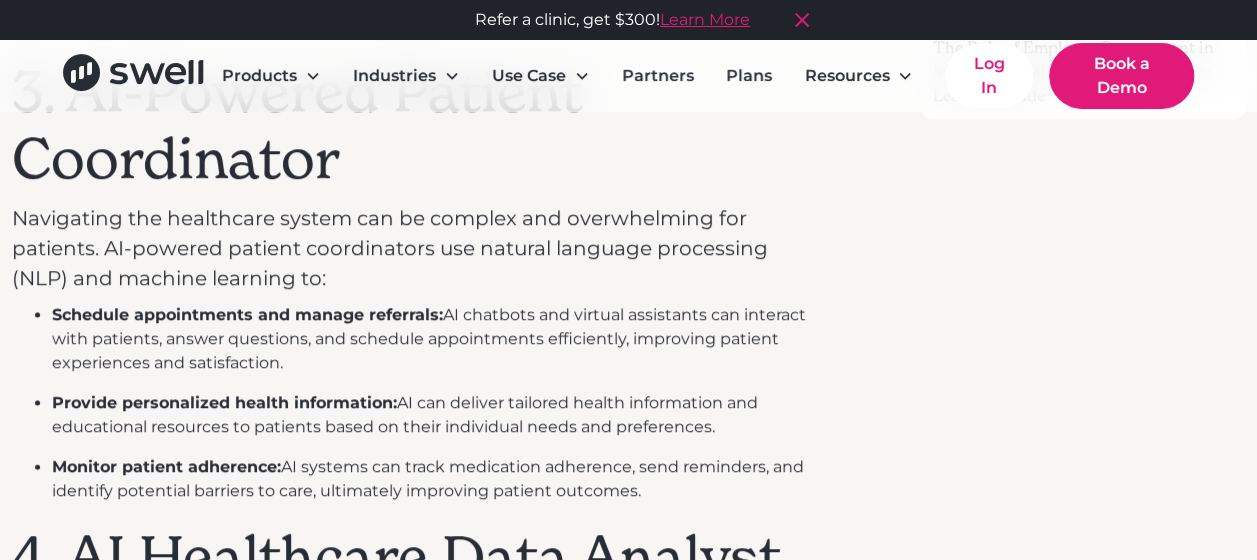 scroll, scrollTop: 1775, scrollLeft: 0, axis: vertical 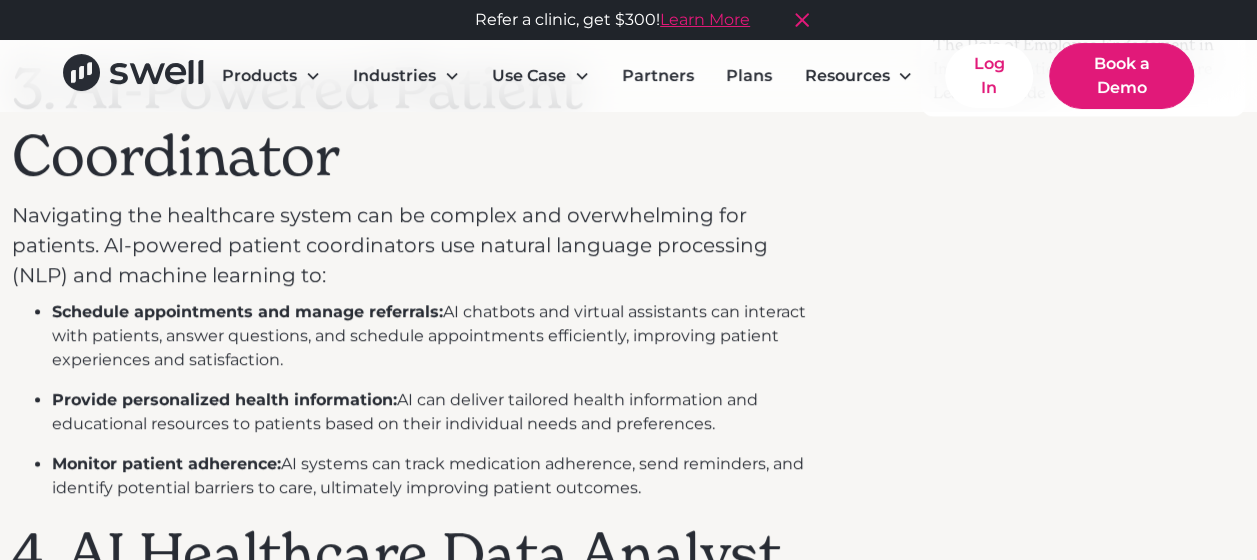 click on "Schedule appointments and manage referrals:" at bounding box center [247, 311] 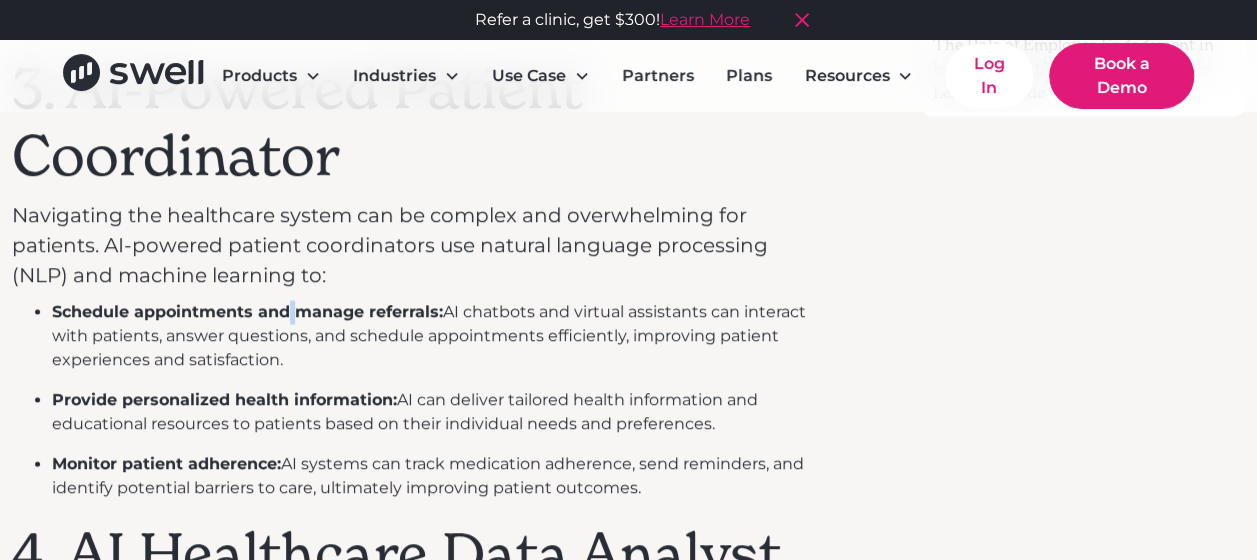 click on "Schedule appointments and manage referrals:" at bounding box center (247, 311) 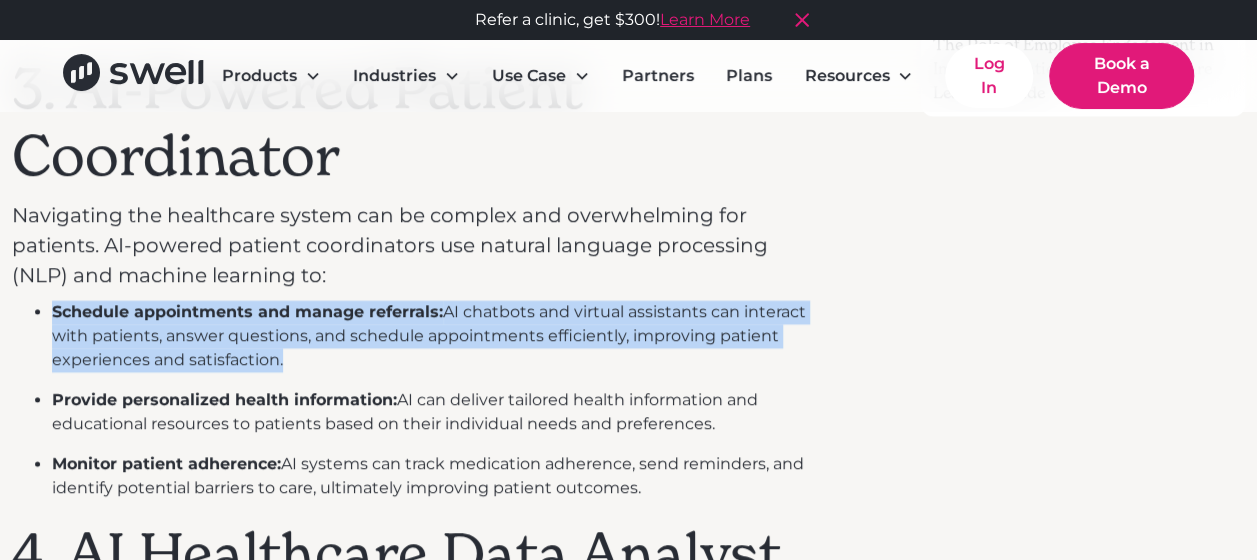 click on "Schedule appointments and manage referrals:" at bounding box center [247, 311] 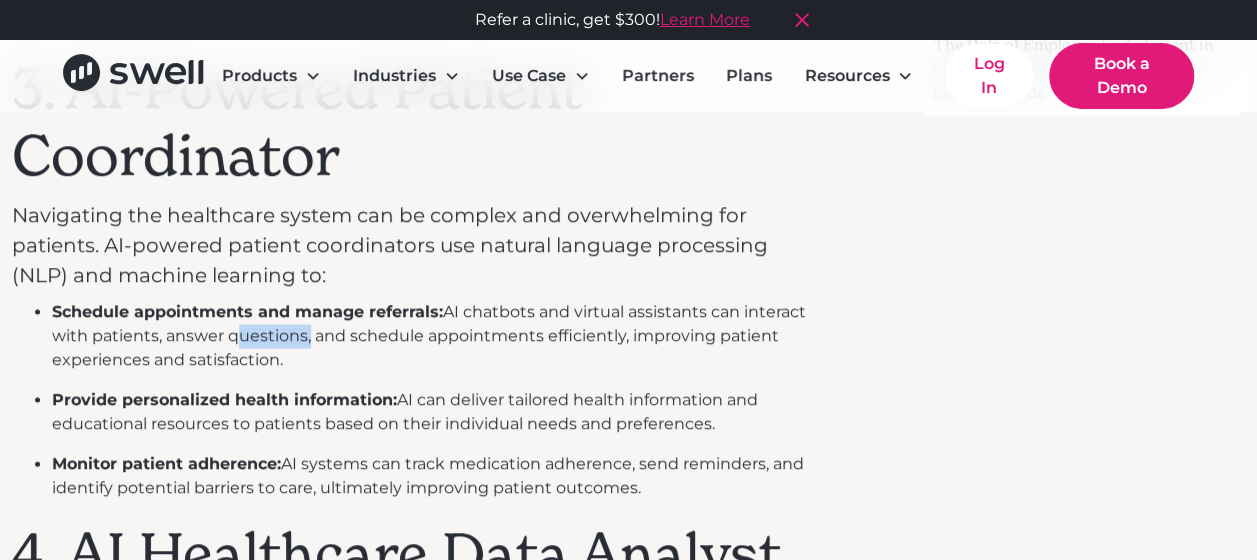 click on "Schedule appointments and manage referrals:  AI chatbots and virtual assistants can interact with patients, answer questions, and schedule appointments efficiently, improving patient experiences and satisfaction." at bounding box center (437, 336) 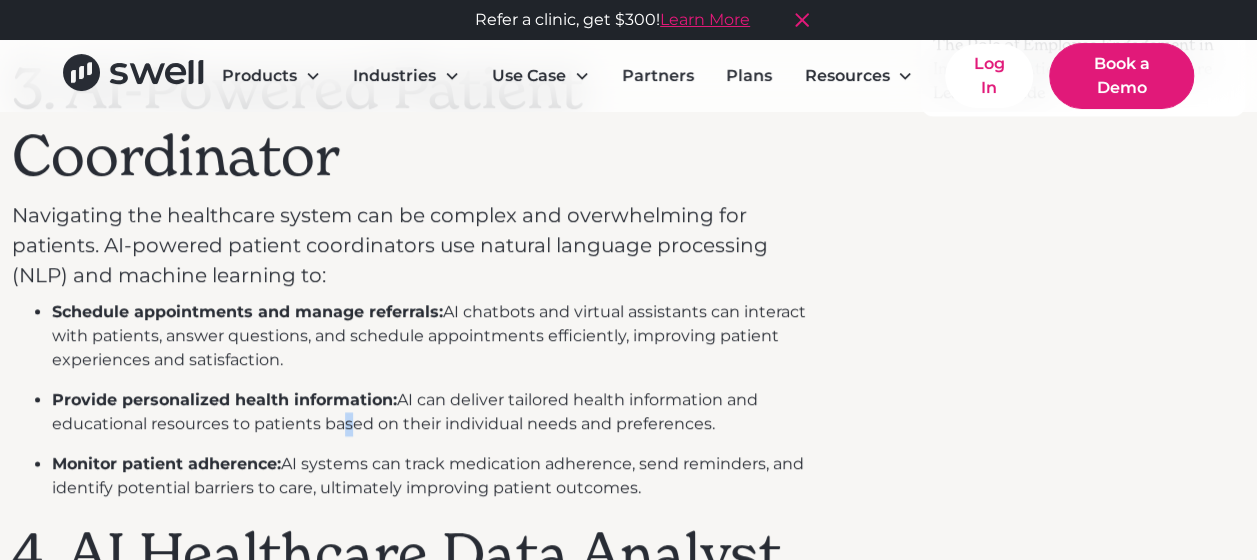 drag, startPoint x: 234, startPoint y: 346, endPoint x: 338, endPoint y: 416, distance: 125.36347 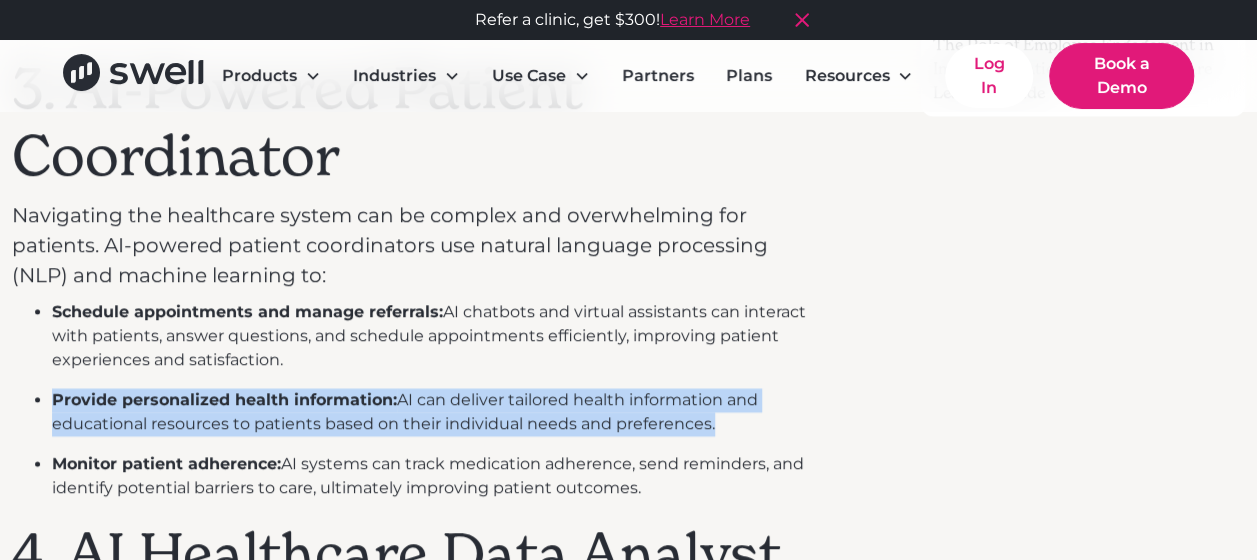 click on "Provide personalized health information:  AI can deliver tailored health information and educational resources to patients based on their individual needs and preferences." at bounding box center [437, 412] 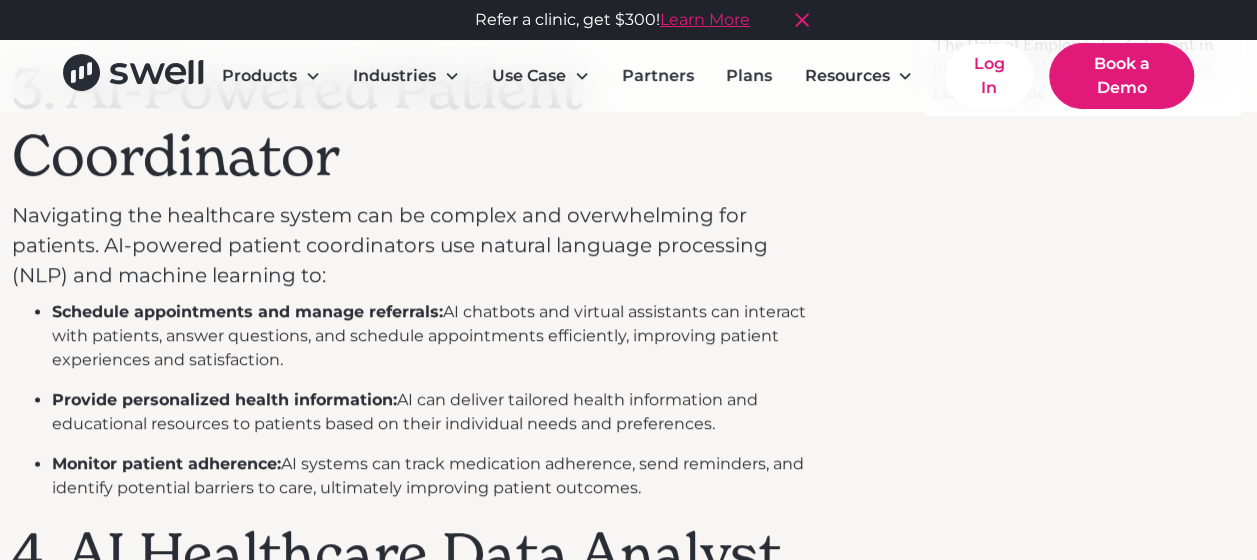 click on "Navigating the healthcare system can be complex and overwhelming for patients. AI-powered patient coordinators use natural language processing (NLP) and machine learning to:" at bounding box center [417, 245] 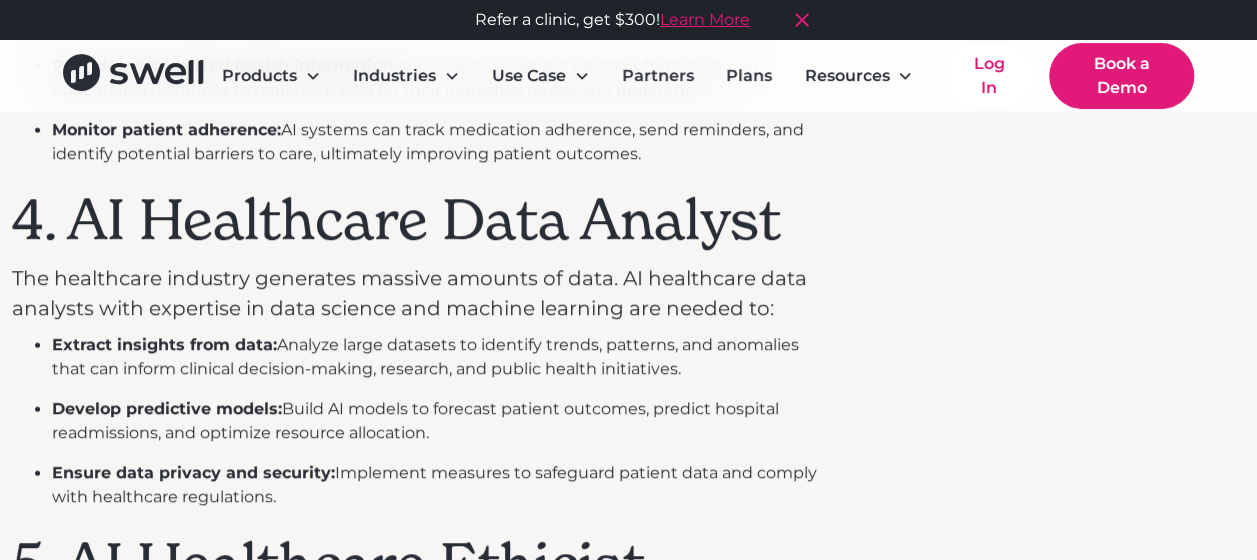 scroll, scrollTop: 2131, scrollLeft: 0, axis: vertical 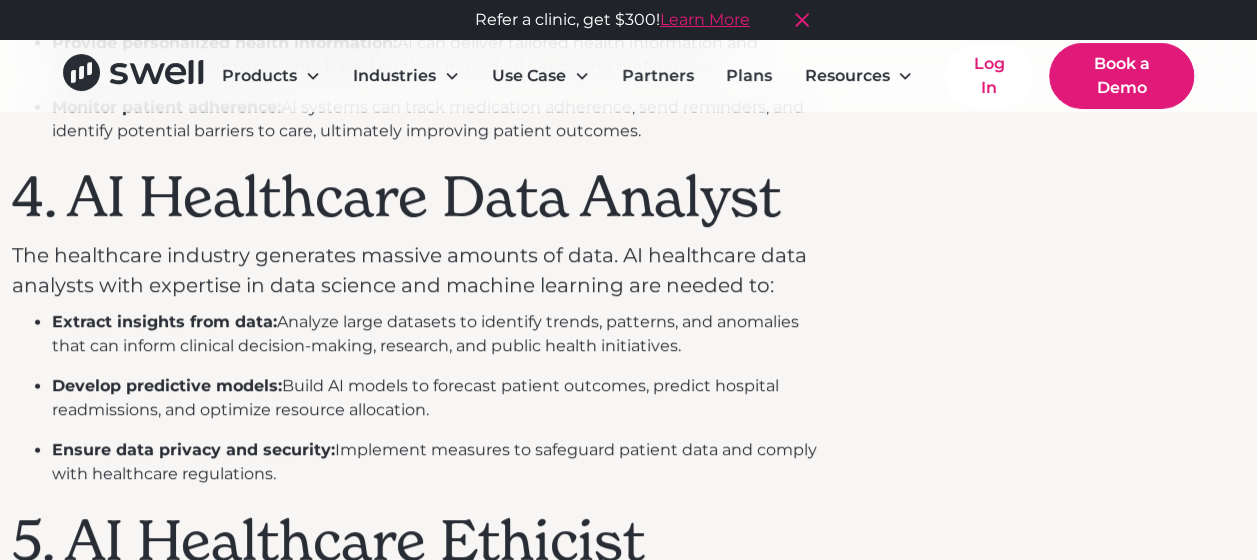 click on "Extract insights from data:  Analyze large datasets to identify trends, patterns, and anomalies that can inform clinical decision-making, research, and public health initiatives." at bounding box center (437, 335) 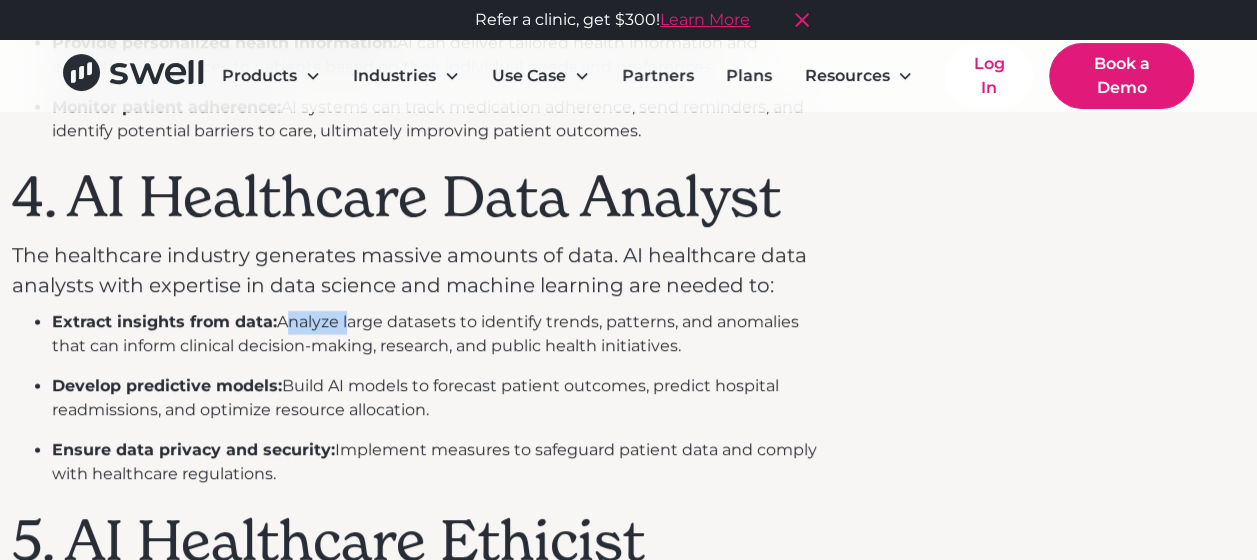 click on "Extract insights from data:  Analyze large datasets to identify trends, patterns, and anomalies that can inform clinical decision-making, research, and public health initiatives." at bounding box center [437, 335] 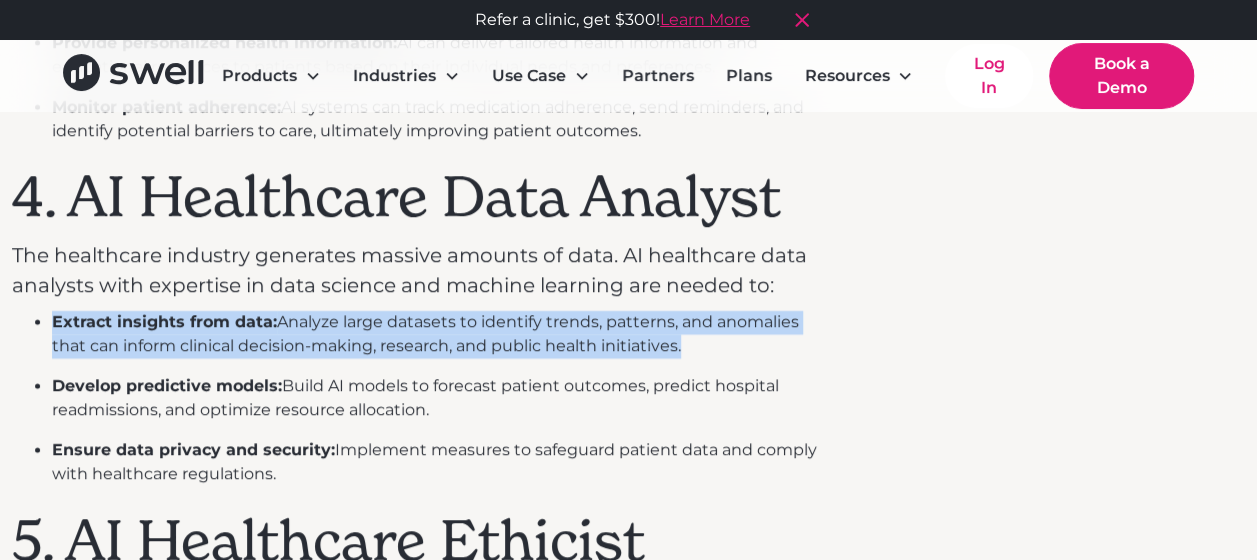 click on "Extract insights from data:  Analyze large datasets to identify trends, patterns, and anomalies that can inform clinical decision-making, research, and public health initiatives." at bounding box center (437, 335) 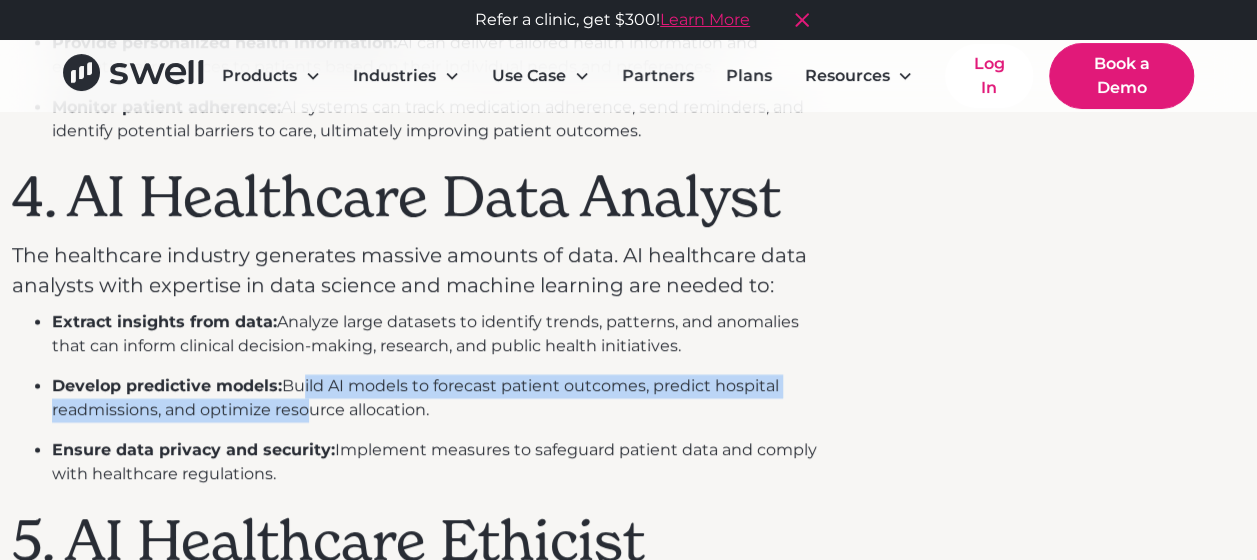 drag, startPoint x: 320, startPoint y: 322, endPoint x: 300, endPoint y: 398, distance: 78.58753 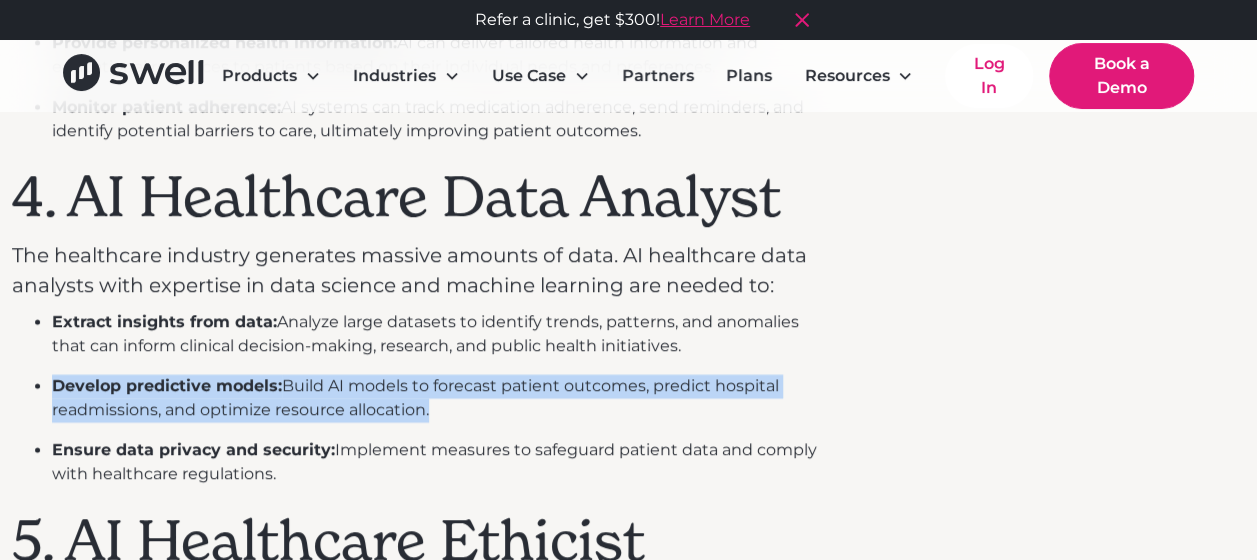 click on "Develop predictive models:  Build AI models to forecast patient outcomes, predict hospital readmissions, and optimize resource allocation." at bounding box center [437, 399] 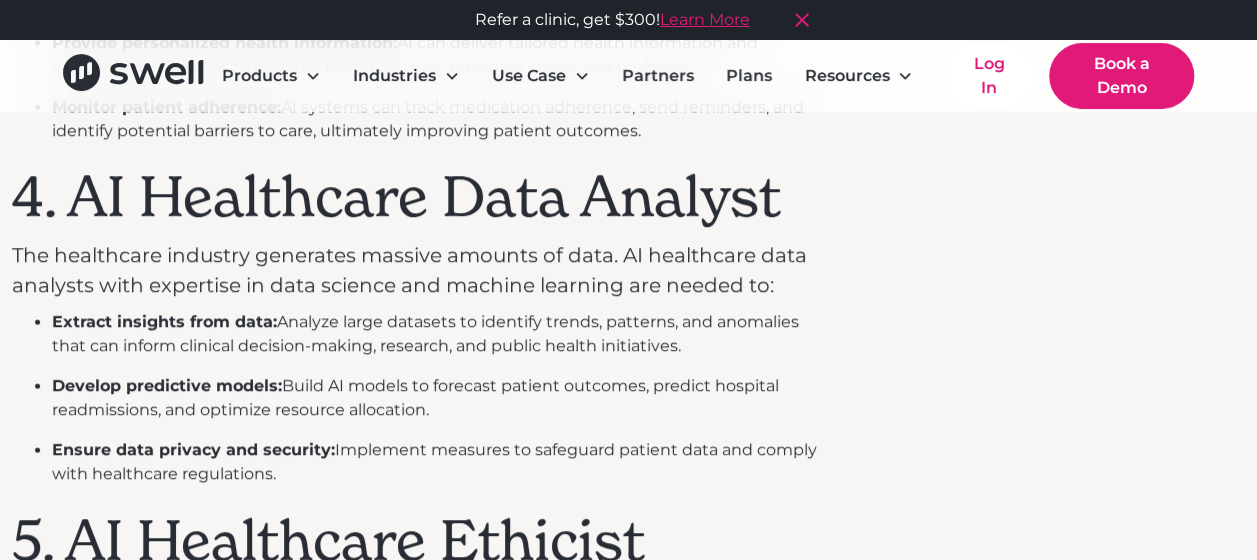 drag, startPoint x: 300, startPoint y: 398, endPoint x: 368, endPoint y: 460, distance: 92.021736 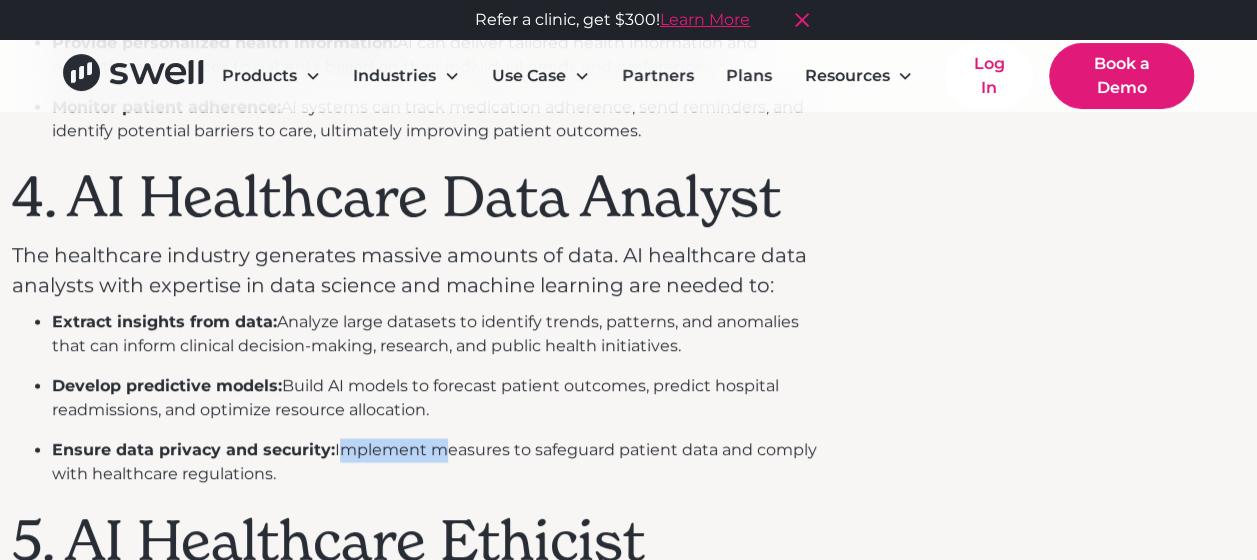 click on "Ensure data privacy and security:  Implement measures to safeguard patient data and comply with healthcare regulations." at bounding box center [437, 463] 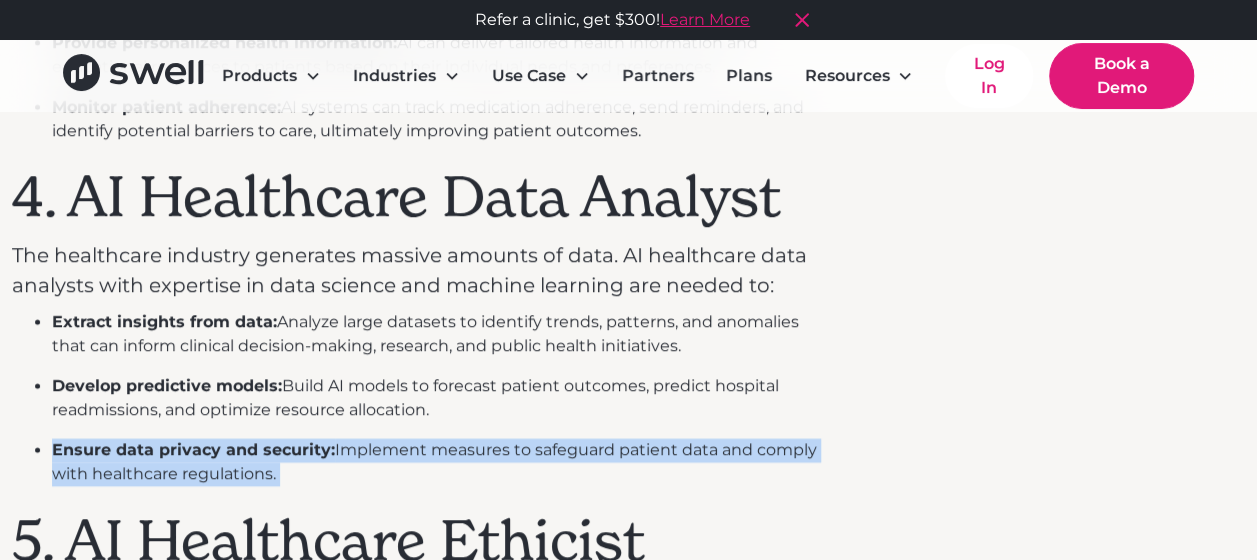 click on "Ensure data privacy and security:  Implement measures to safeguard patient data and comply with healthcare regulations." at bounding box center (437, 463) 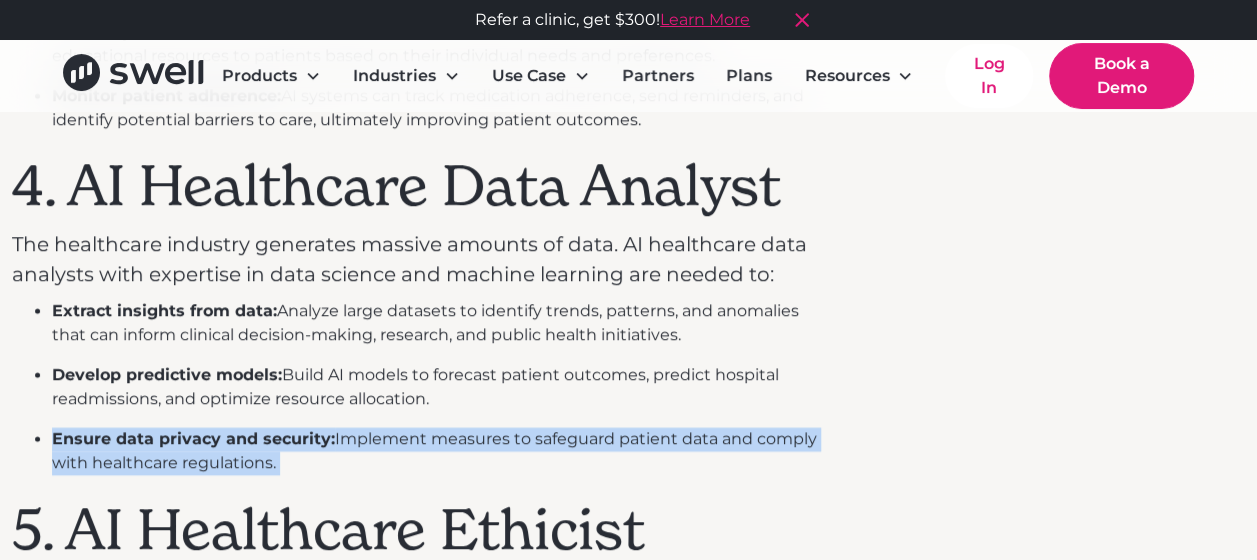 scroll, scrollTop: 2142, scrollLeft: 0, axis: vertical 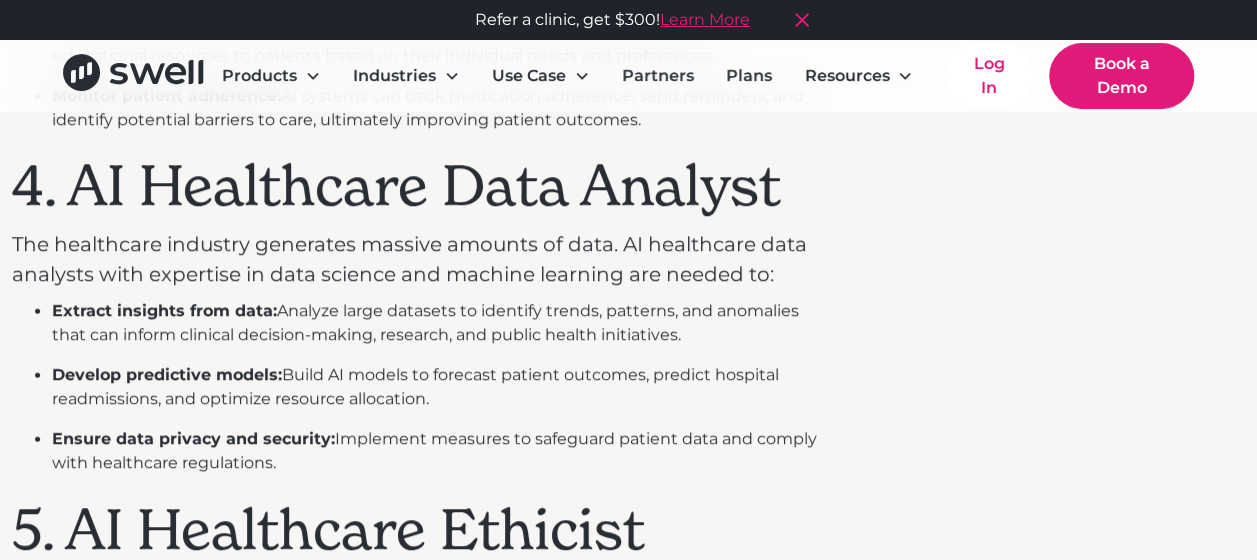 click on "The healthcare industry generates massive amounts of data. AI healthcare data analysts with expertise in data science and machine learning are needed to:" at bounding box center [417, 260] 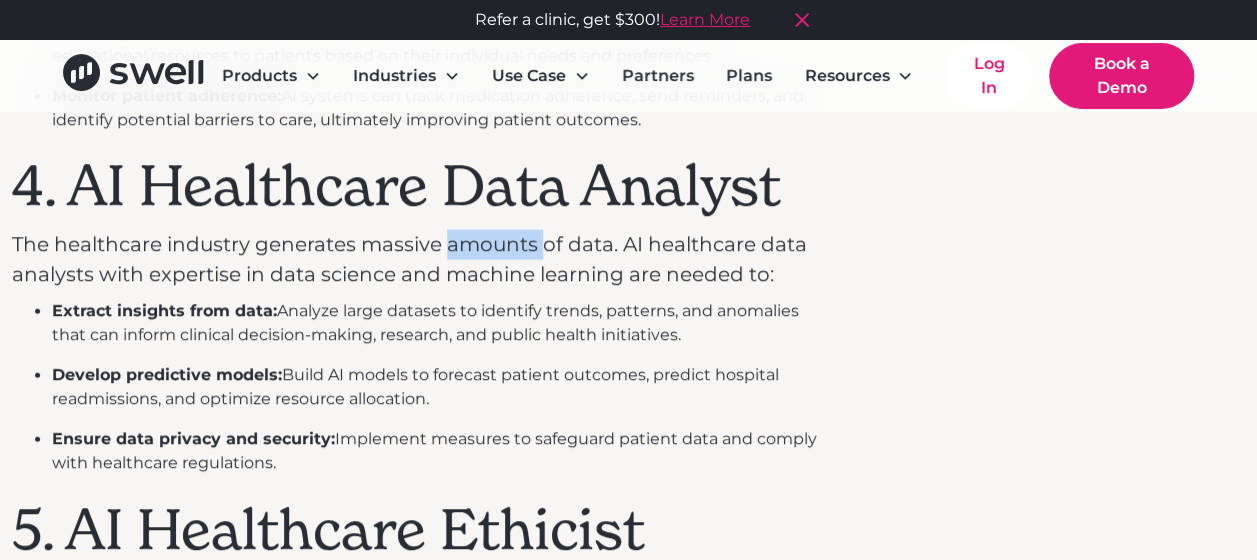 click on "The healthcare industry generates massive amounts of data. AI healthcare data analysts with expertise in data science and machine learning are needed to:" at bounding box center [417, 260] 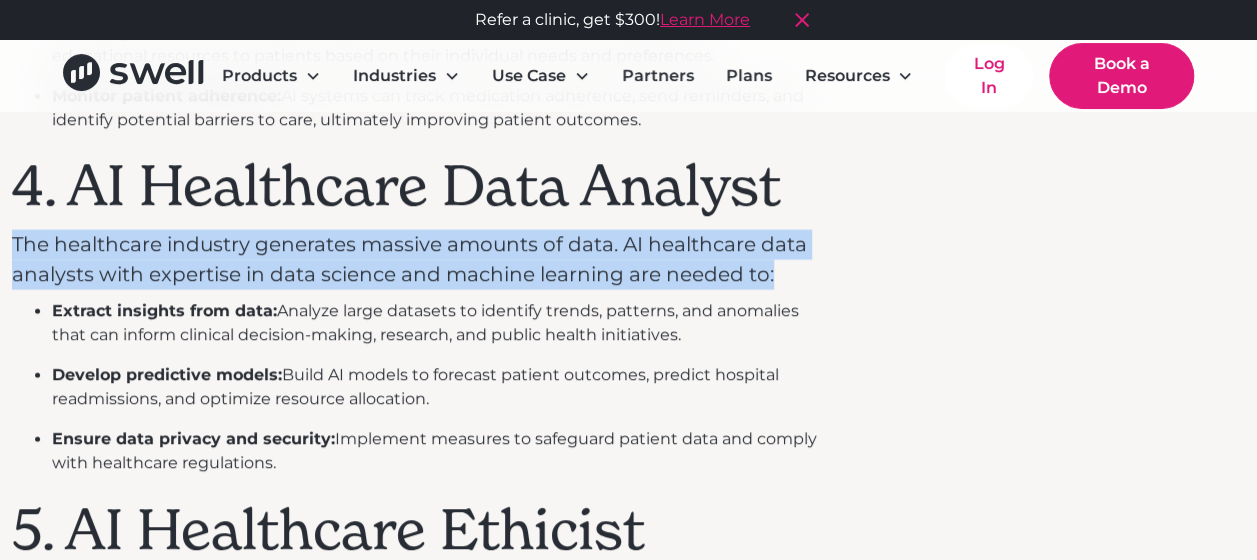 click on "The healthcare industry generates massive amounts of data. AI healthcare data analysts with expertise in data science and machine learning are needed to:" at bounding box center [417, 260] 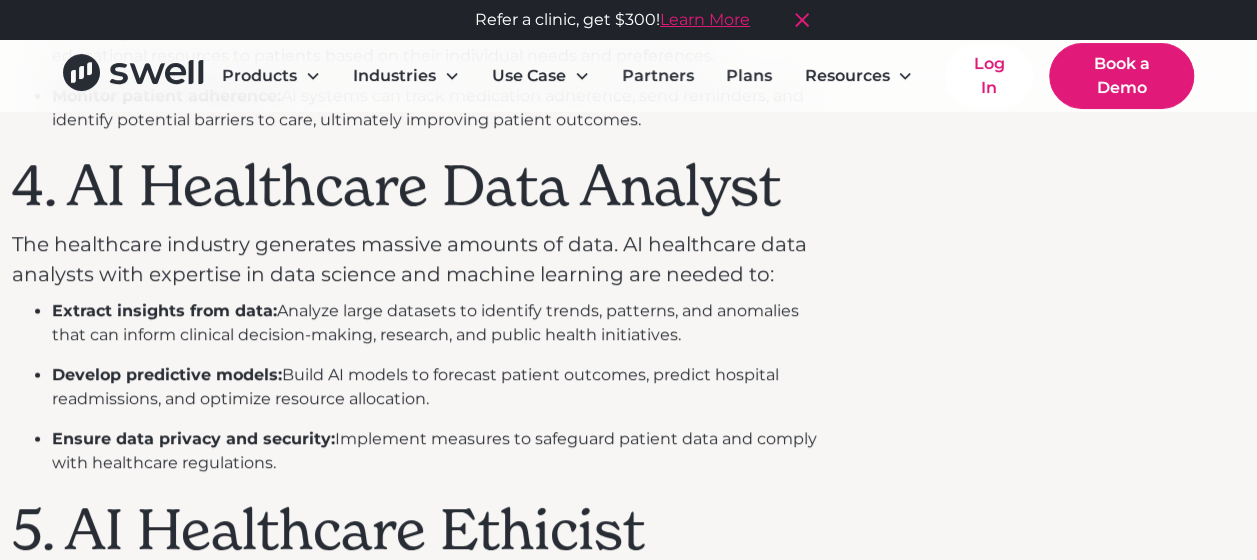 click on "Extract insights from data:  Analyze large datasets to identify trends, patterns, and anomalies that can inform clinical decision-making, research, and public health initiatives." at bounding box center (437, 324) 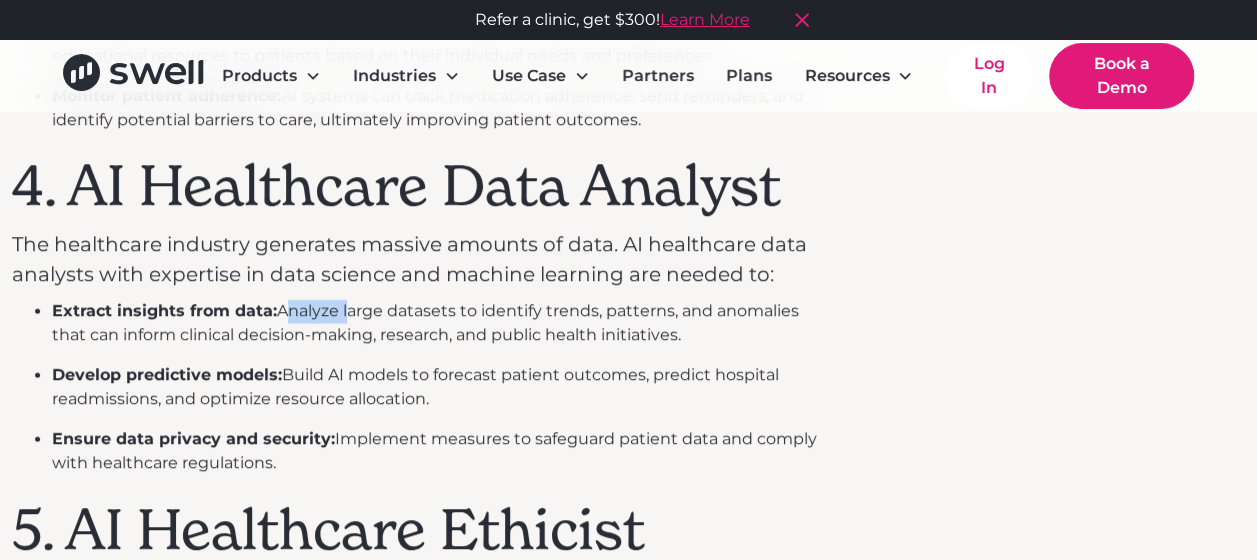 click on "Extract insights from data:  Analyze large datasets to identify trends, patterns, and anomalies that can inform clinical decision-making, research, and public health initiatives." at bounding box center [437, 324] 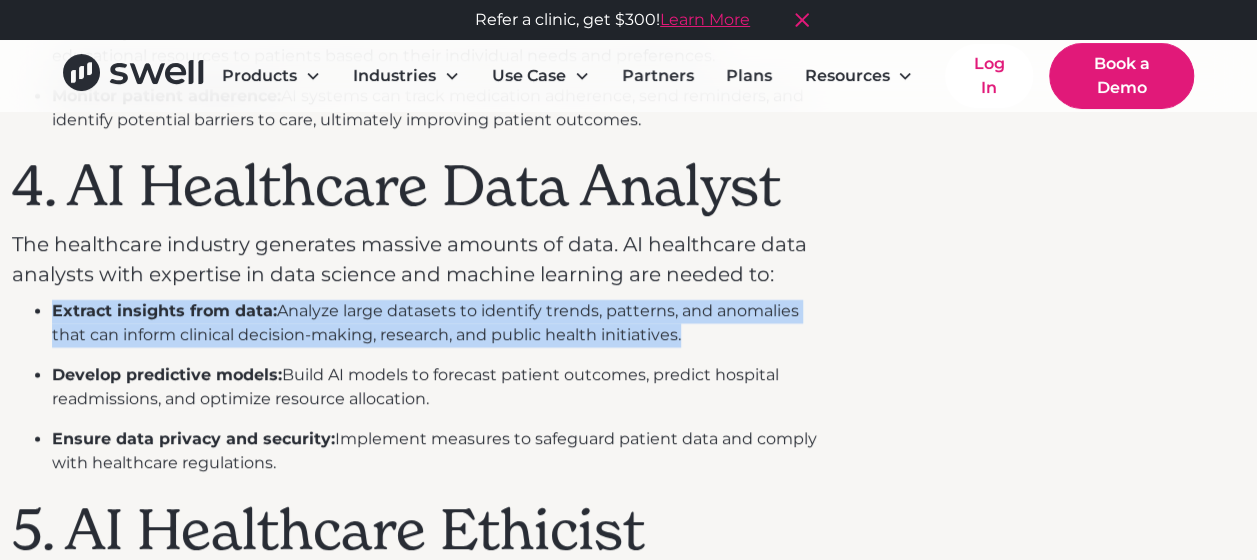 click on "Extract insights from data:  Analyze large datasets to identify trends, patterns, and anomalies that can inform clinical decision-making, research, and public health initiatives." at bounding box center (437, 324) 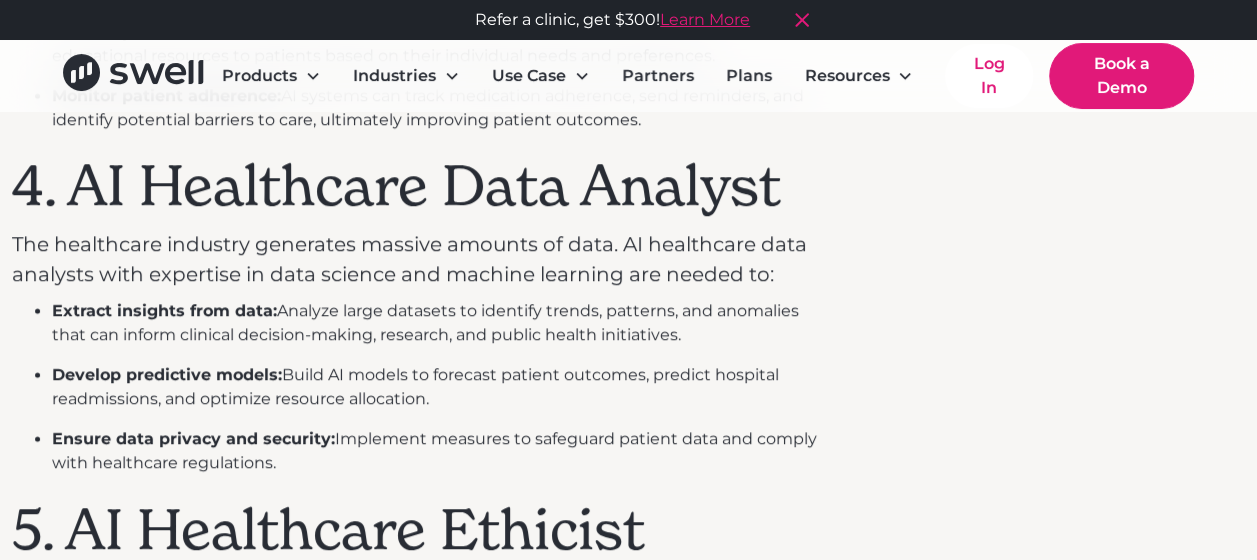 drag, startPoint x: 322, startPoint y: 312, endPoint x: 324, endPoint y: 361, distance: 49.0408 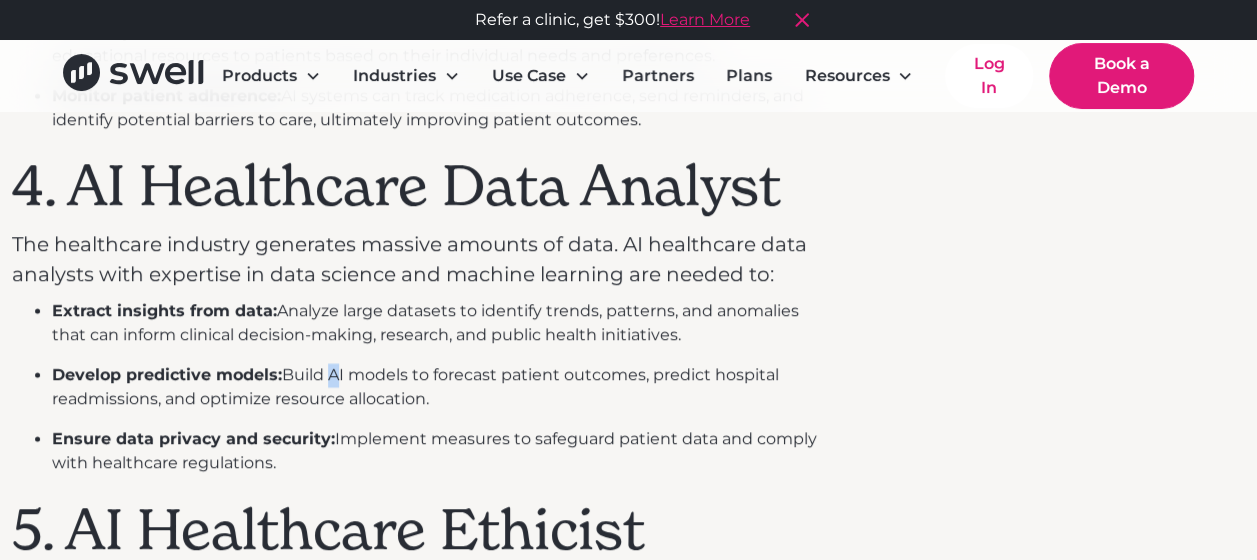 click on "Extract insights from data:  Analyze large datasets to identify trends, patterns, and anomalies that can inform clinical decision-making, research, and public health initiatives. Develop predictive models:  Build AI models to forecast patient outcomes, predict hospital readmissions, and optimize resource allocation. Ensure data privacy and security:  Implement measures to safeguard patient data and comply with healthcare regulations." at bounding box center (417, 388) 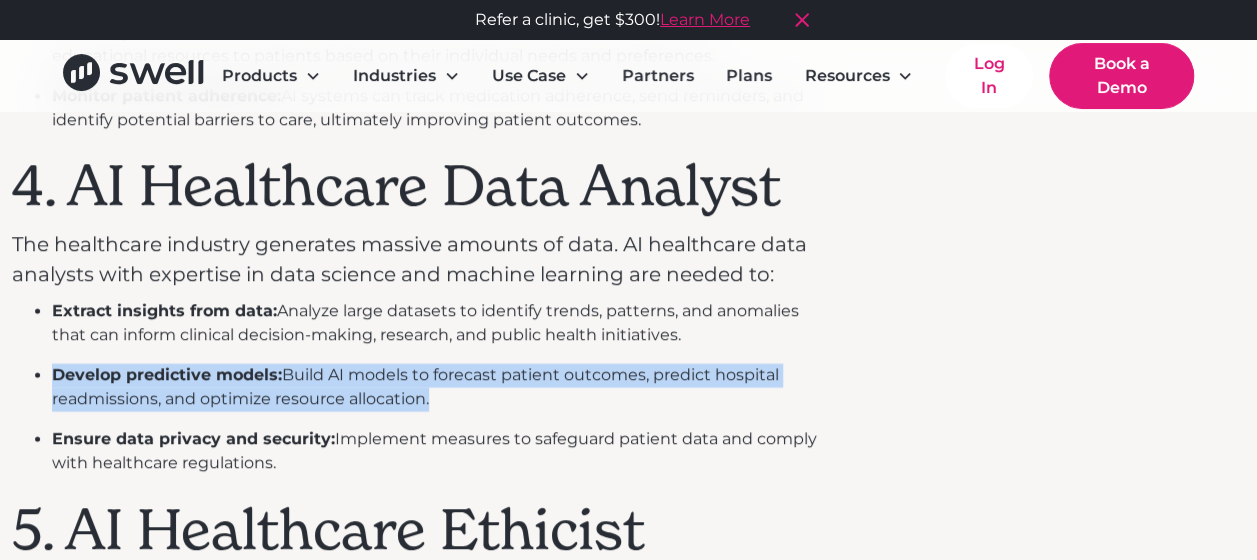 click on "Extract insights from data:  Analyze large datasets to identify trends, patterns, and anomalies that can inform clinical decision-making, research, and public health initiatives. Develop predictive models:  Build AI models to forecast patient outcomes, predict hospital readmissions, and optimize resource allocation. Ensure data privacy and security:  Implement measures to safeguard patient data and comply with healthcare regulations." at bounding box center (417, 388) 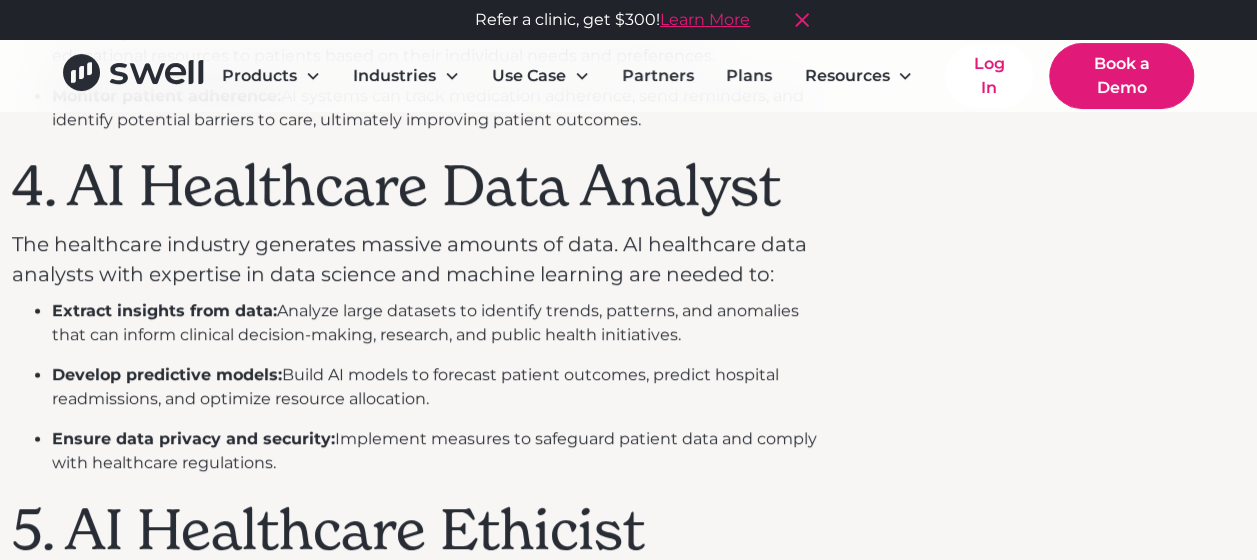 drag, startPoint x: 324, startPoint y: 361, endPoint x: 370, endPoint y: 432, distance: 84.59905 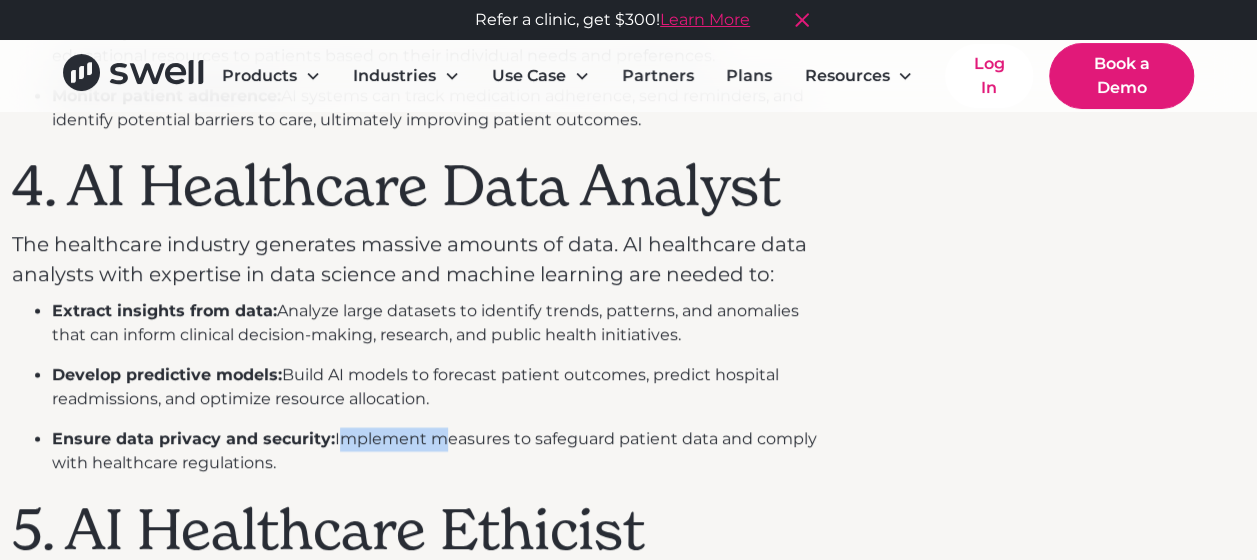click on "Ensure data privacy and security:  Implement measures to safeguard patient data and comply with healthcare regulations." at bounding box center [437, 452] 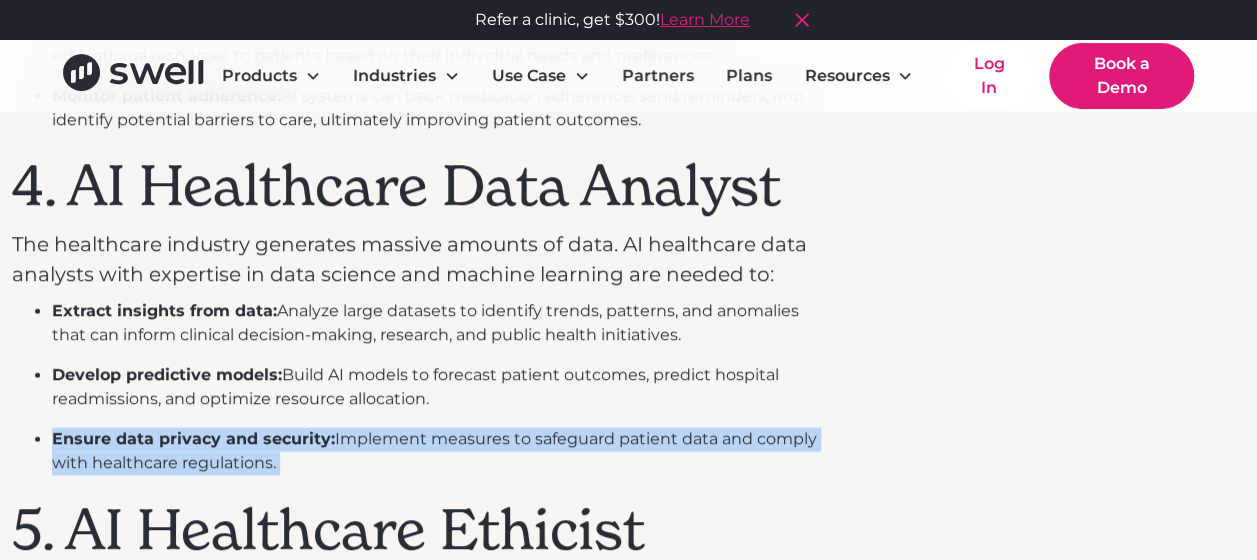 click on "Ensure data privacy and security:  Implement measures to safeguard patient data and comply with healthcare regulations." at bounding box center (437, 452) 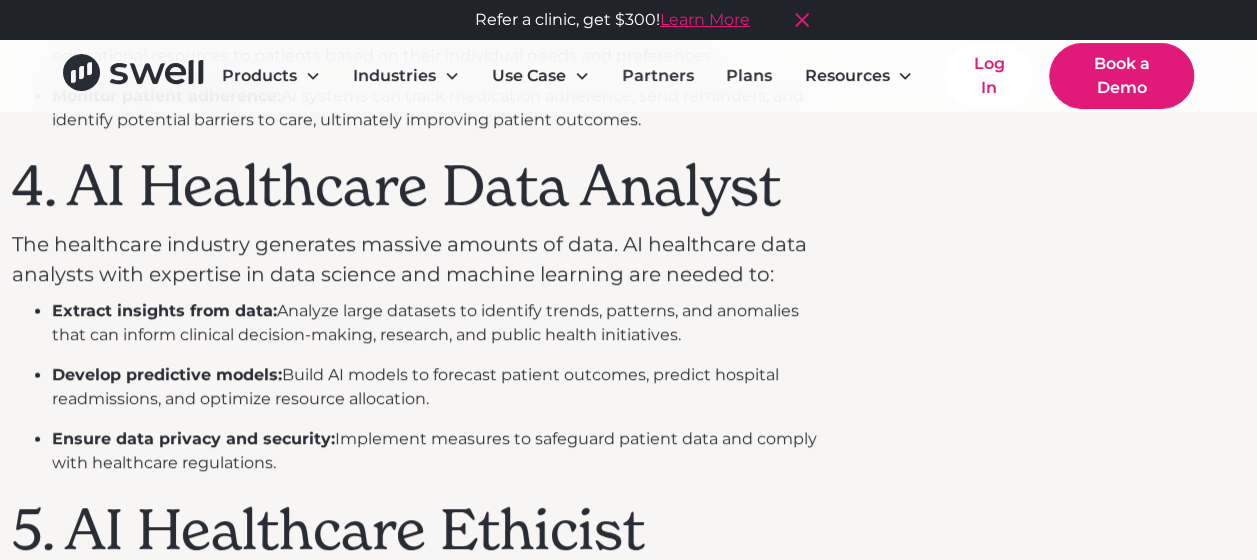 drag, startPoint x: 370, startPoint y: 432, endPoint x: 606, endPoint y: 364, distance: 245.6013 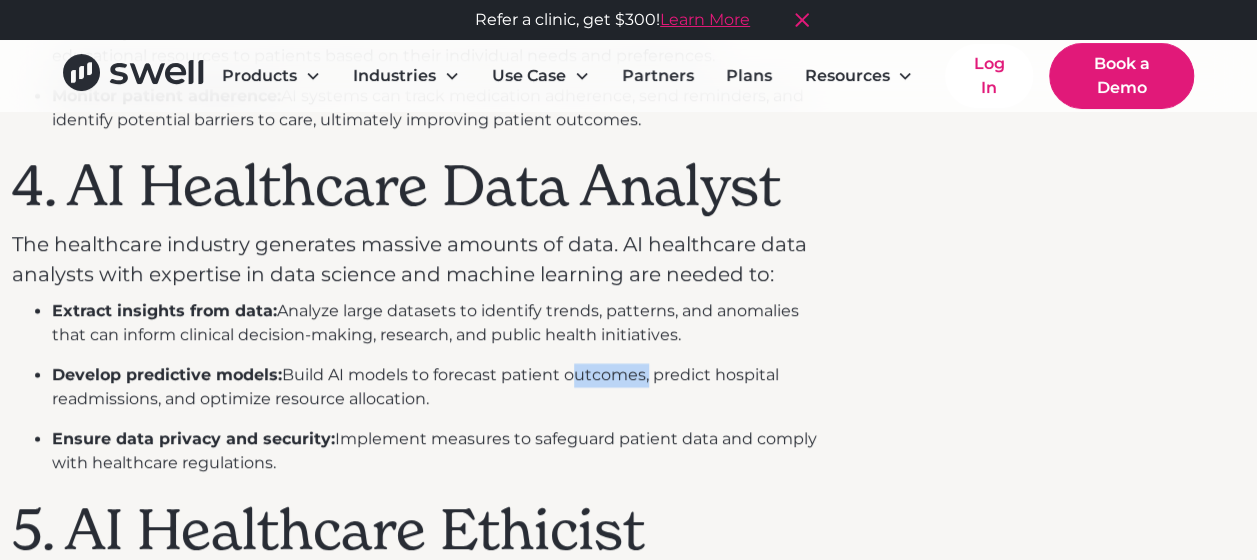 click on "Develop predictive models:  Build AI models to forecast patient outcomes, predict hospital readmissions, and optimize resource allocation." at bounding box center (437, 388) 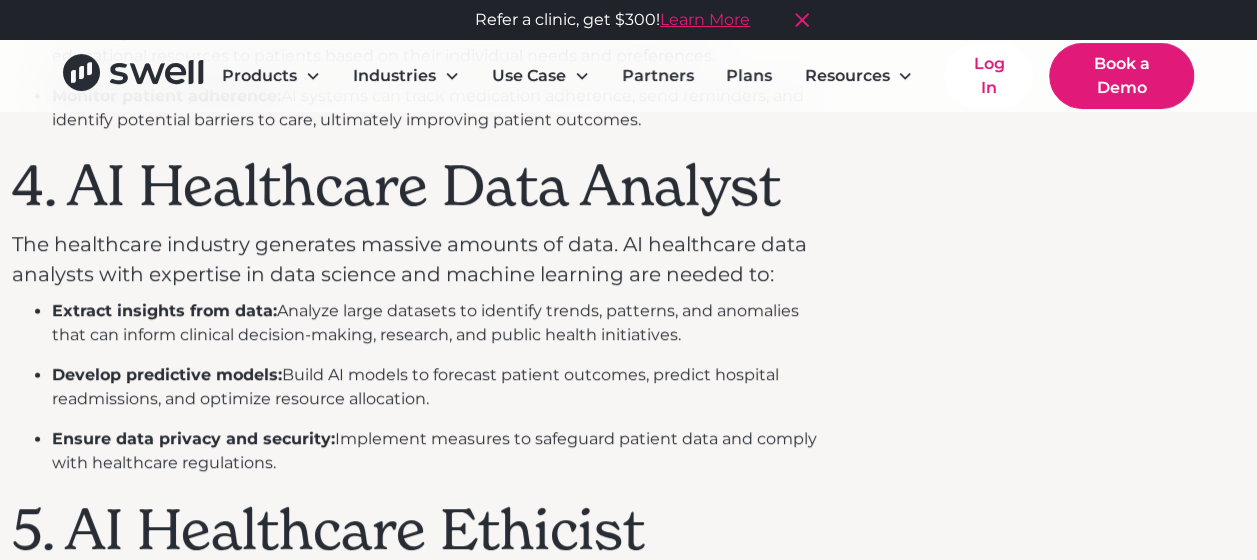 click on "Develop predictive models:  Build AI models to forecast patient outcomes, predict hospital readmissions, and optimize resource allocation." at bounding box center (437, 388) 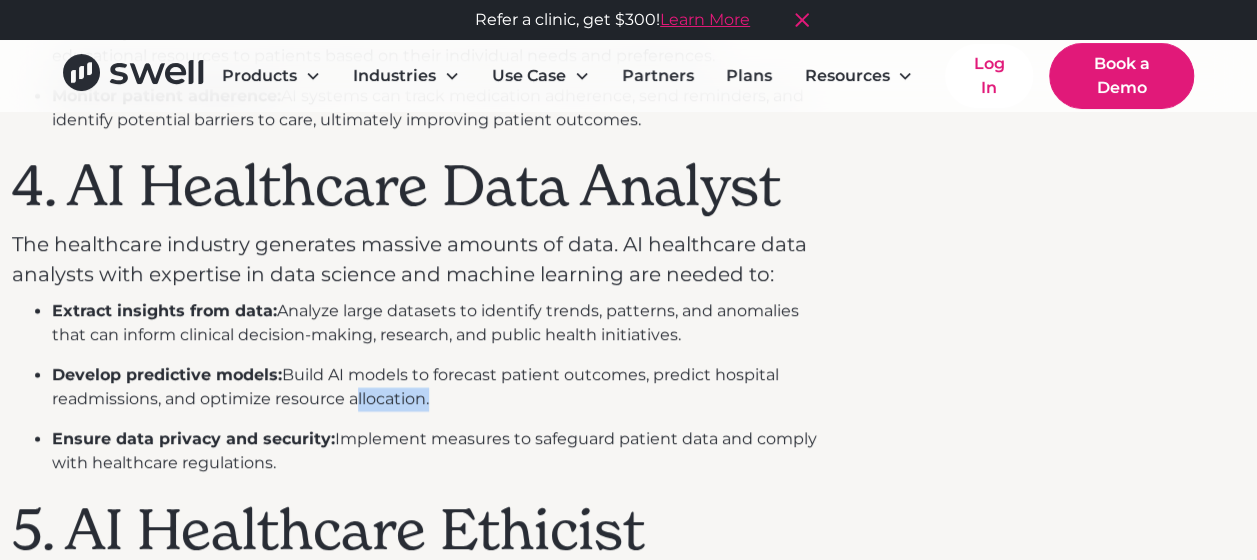 click on "Develop predictive models:  Build AI models to forecast patient outcomes, predict hospital readmissions, and optimize resource allocation." at bounding box center [437, 388] 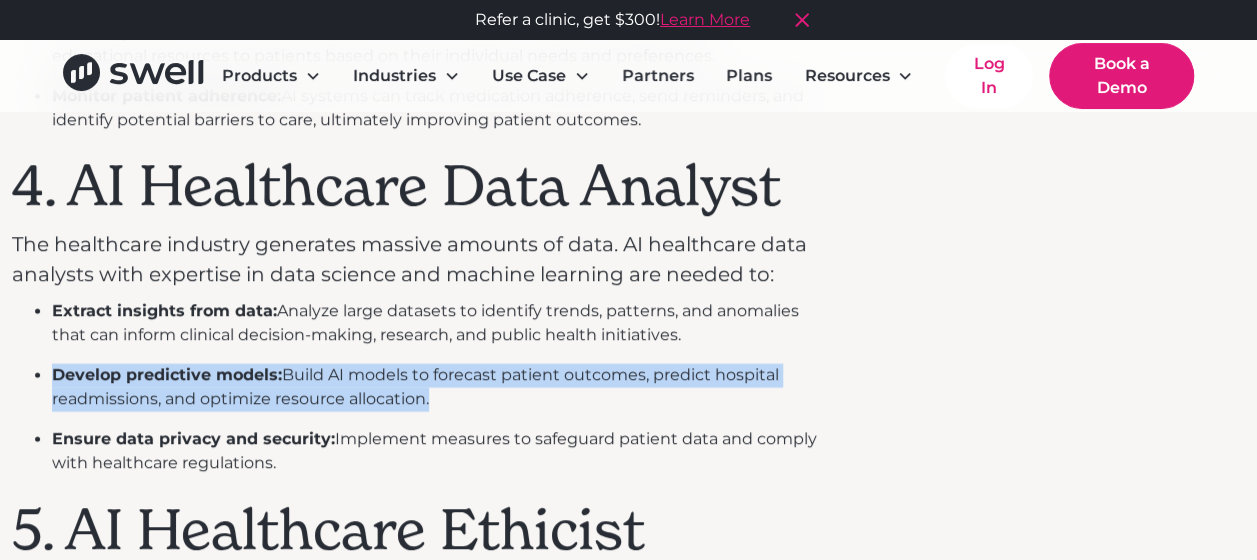 click on "Develop predictive models:  Build AI models to forecast patient outcomes, predict hospital readmissions, and optimize resource allocation." at bounding box center (437, 388) 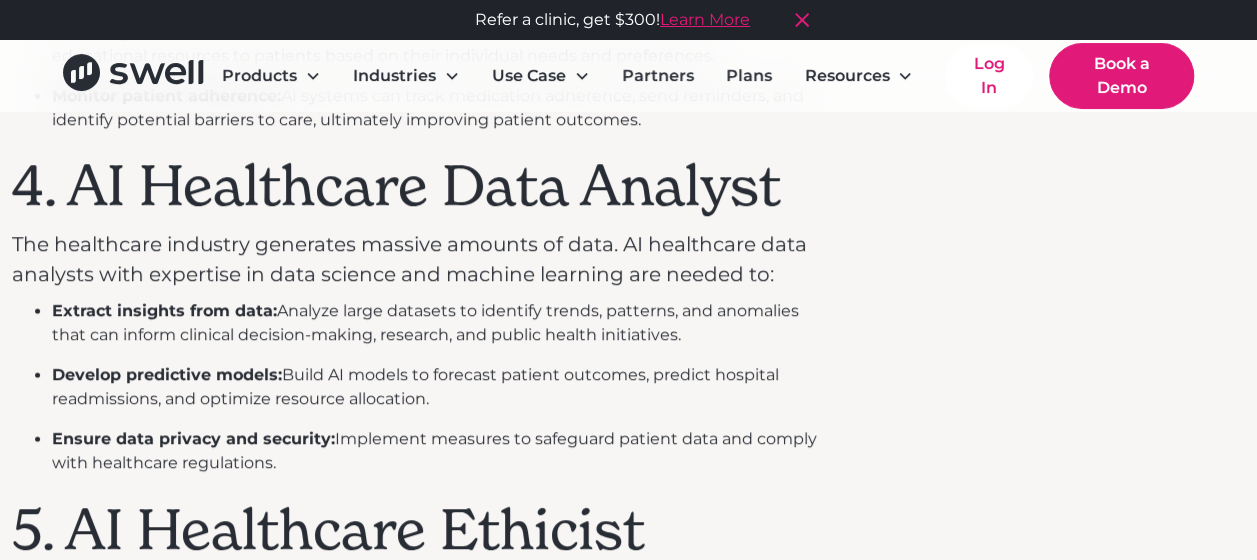 drag, startPoint x: 365, startPoint y: 394, endPoint x: 339, endPoint y: 450, distance: 61.741398 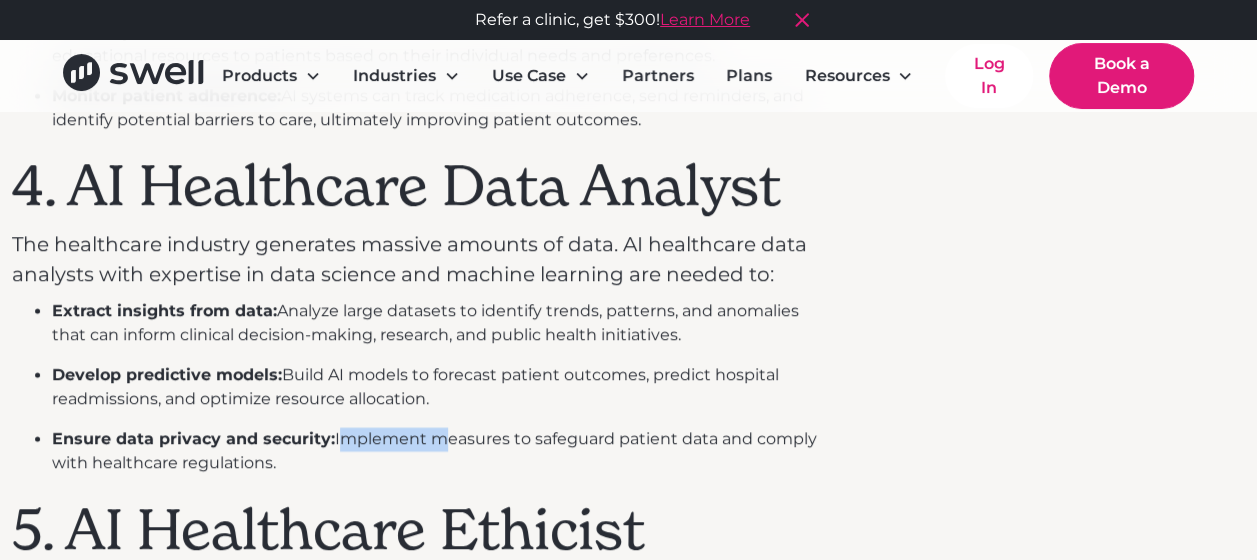 click on "Ensure data privacy and security:  Implement measures to safeguard patient data and comply with healthcare regulations." at bounding box center (437, 452) 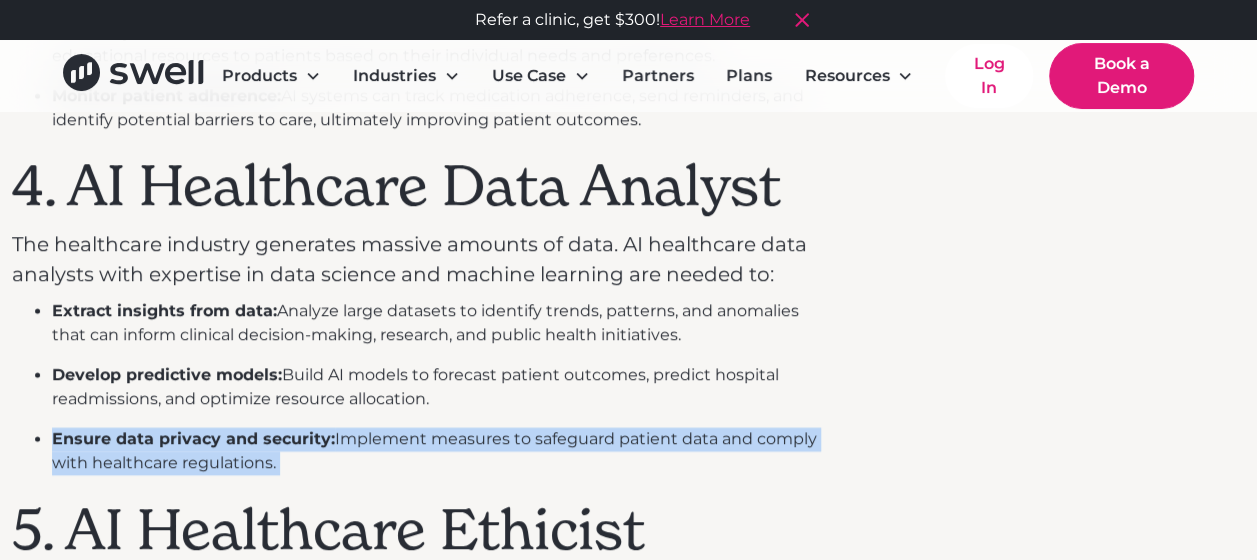 click on "Ensure data privacy and security:  Implement measures to safeguard patient data and comply with healthcare regulations." at bounding box center (437, 452) 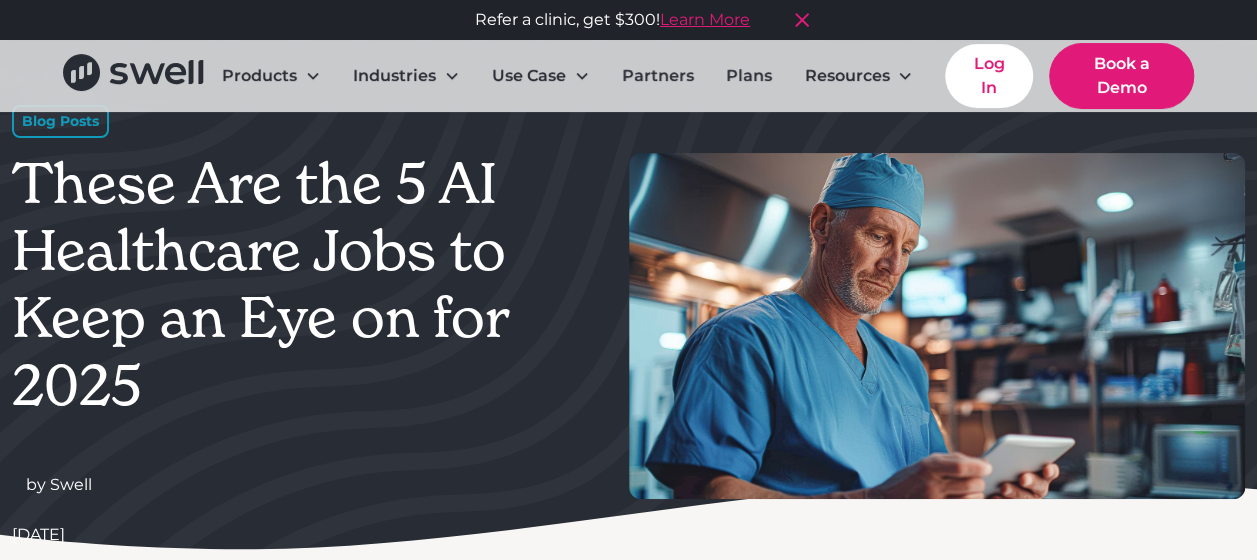 scroll, scrollTop: 0, scrollLeft: 0, axis: both 